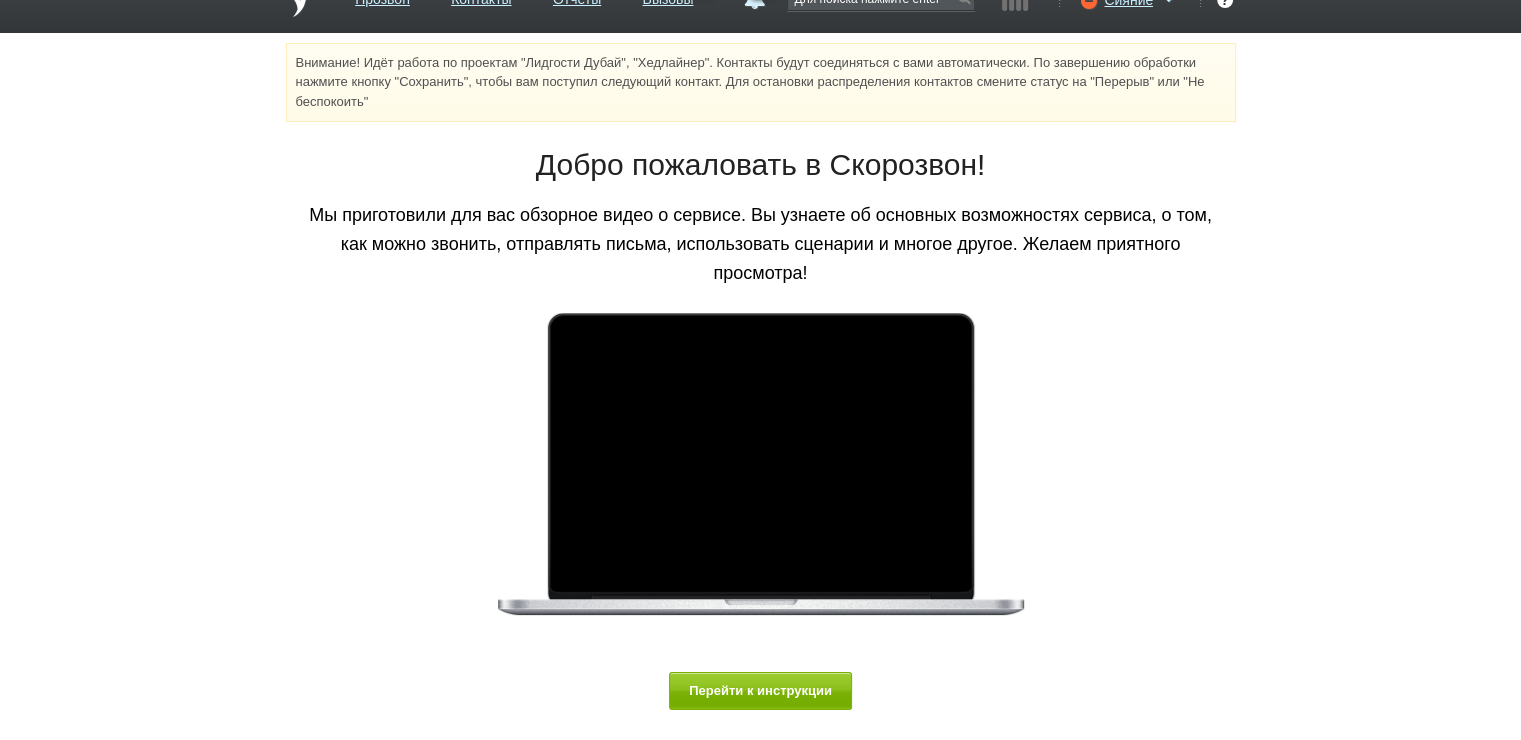scroll, scrollTop: 0, scrollLeft: 0, axis: both 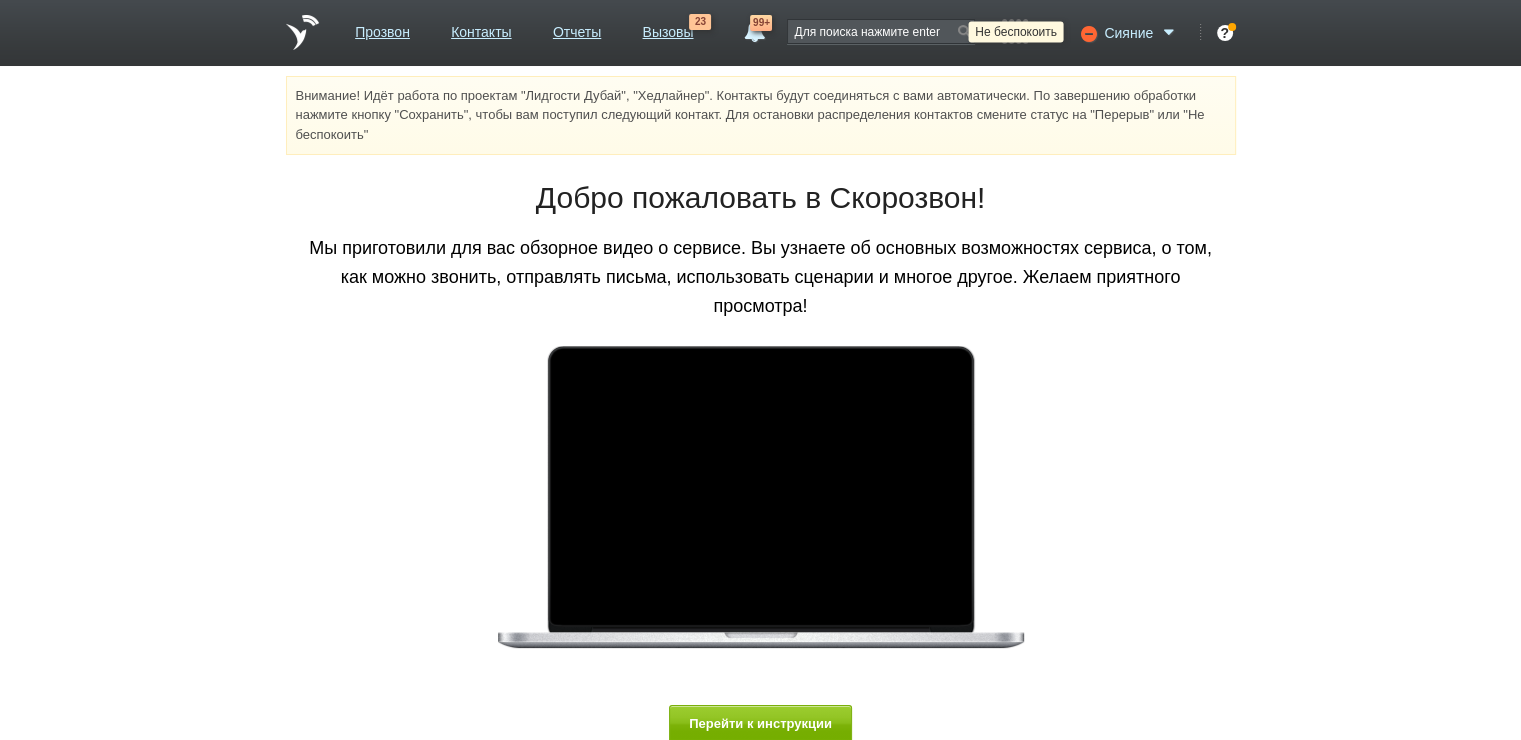 click at bounding box center [1086, 33] 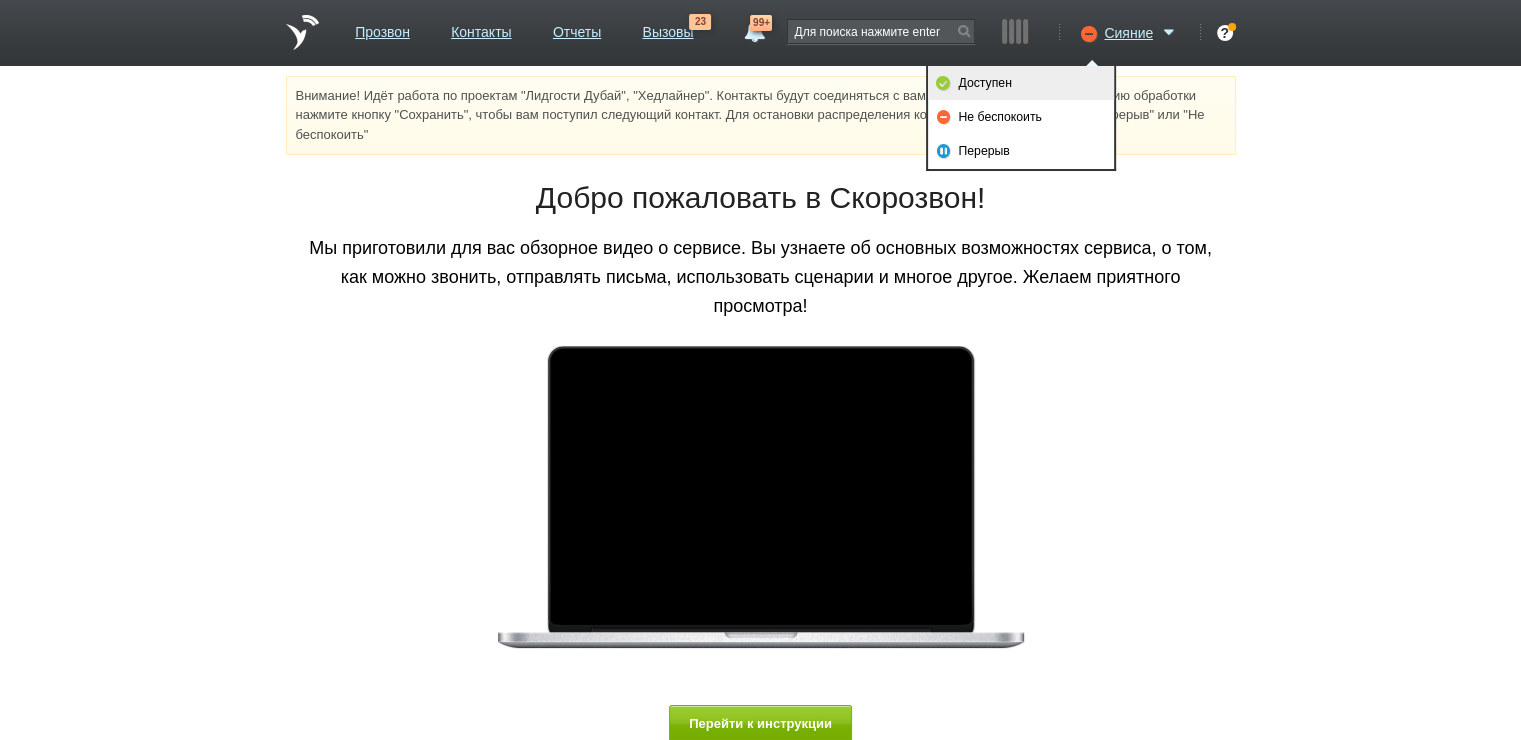 click on "Доступен" at bounding box center (1021, 83) 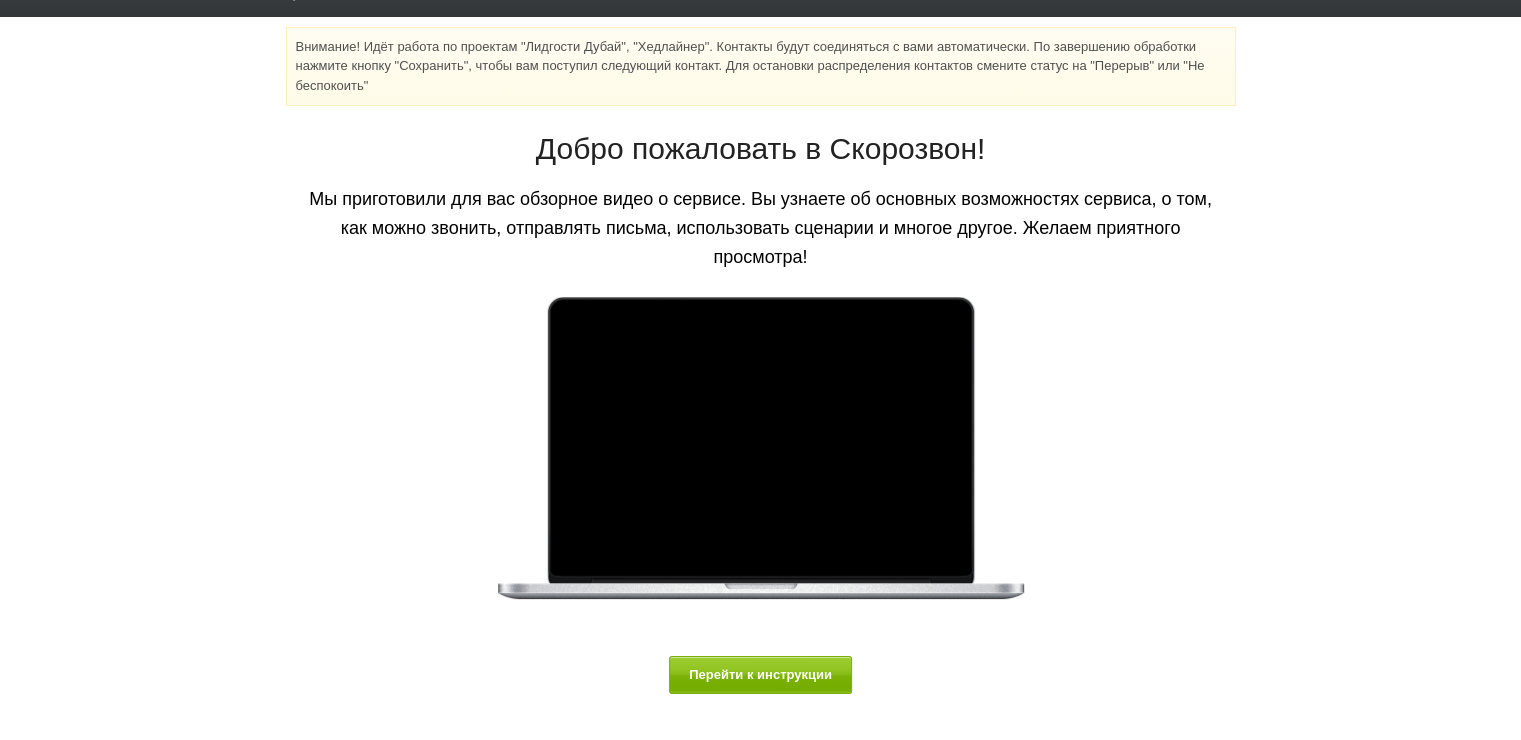 scroll, scrollTop: 14, scrollLeft: 0, axis: vertical 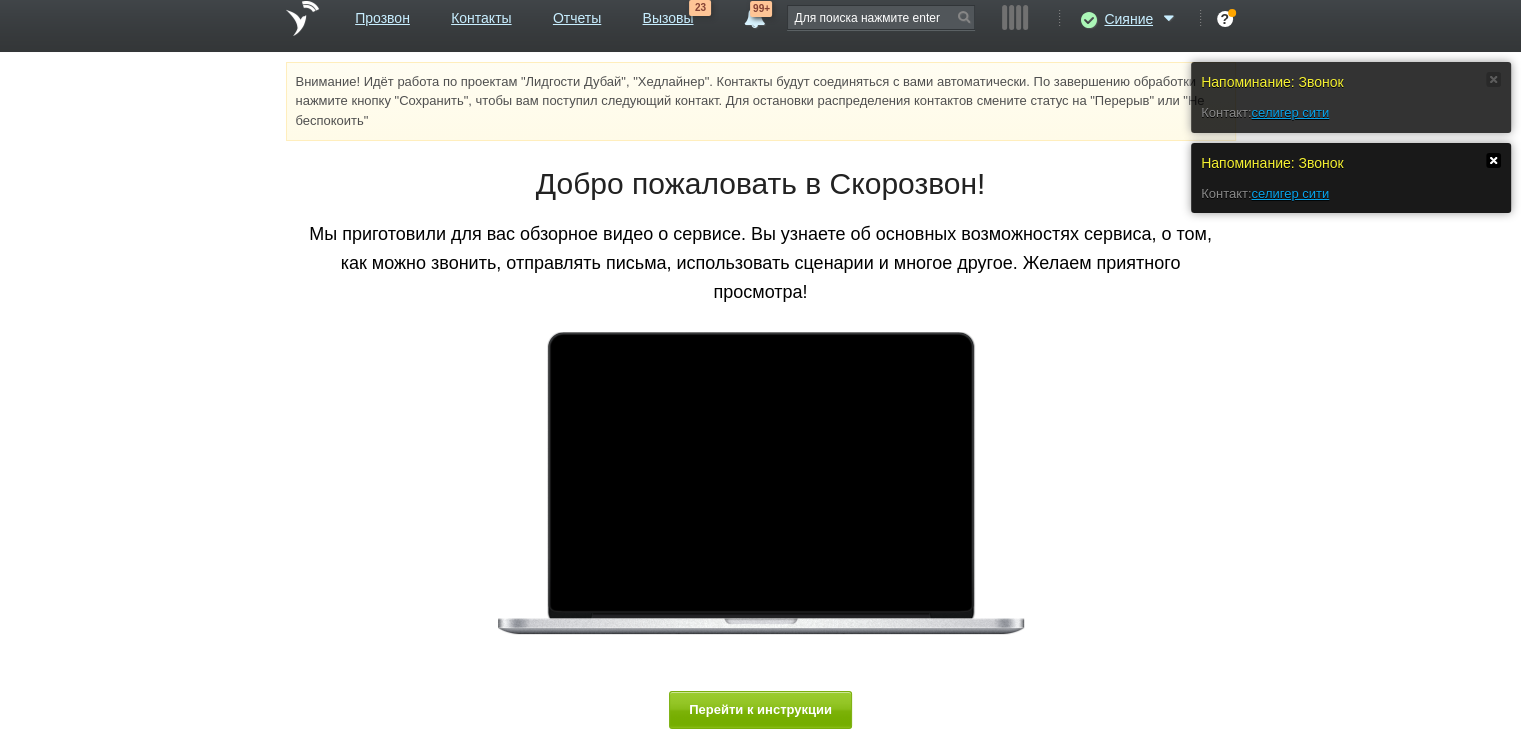 click at bounding box center [1493, 160] 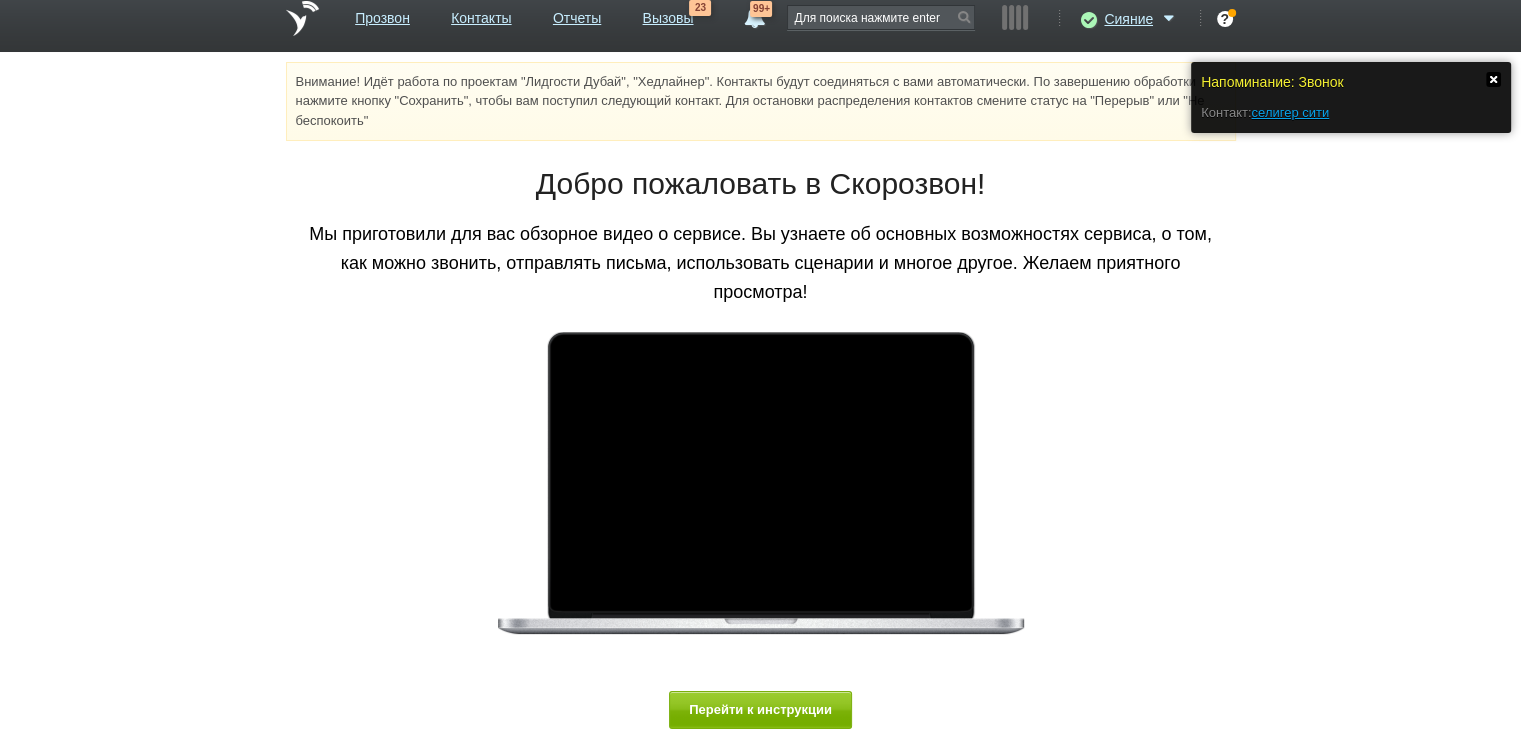 click at bounding box center [1493, 79] 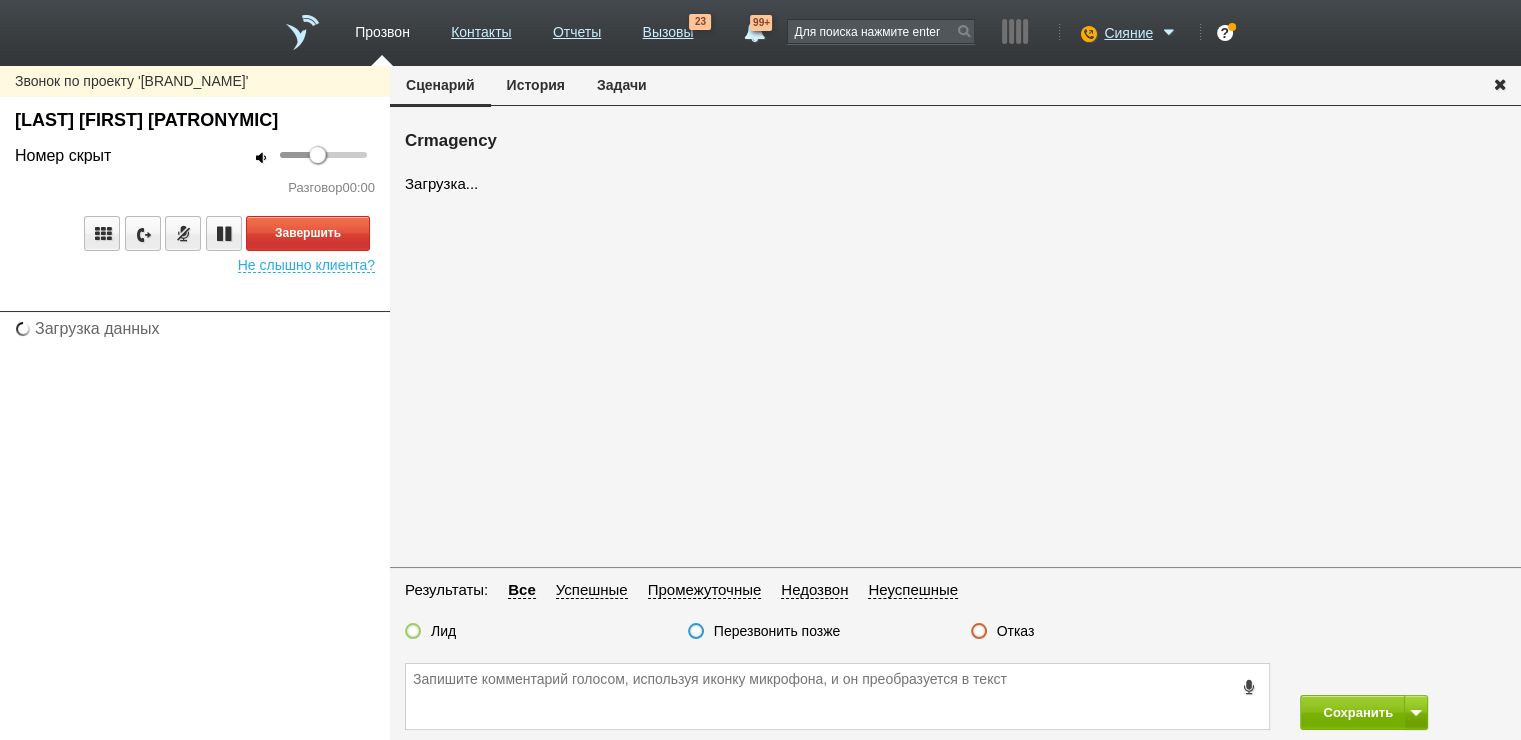 scroll, scrollTop: 0, scrollLeft: 0, axis: both 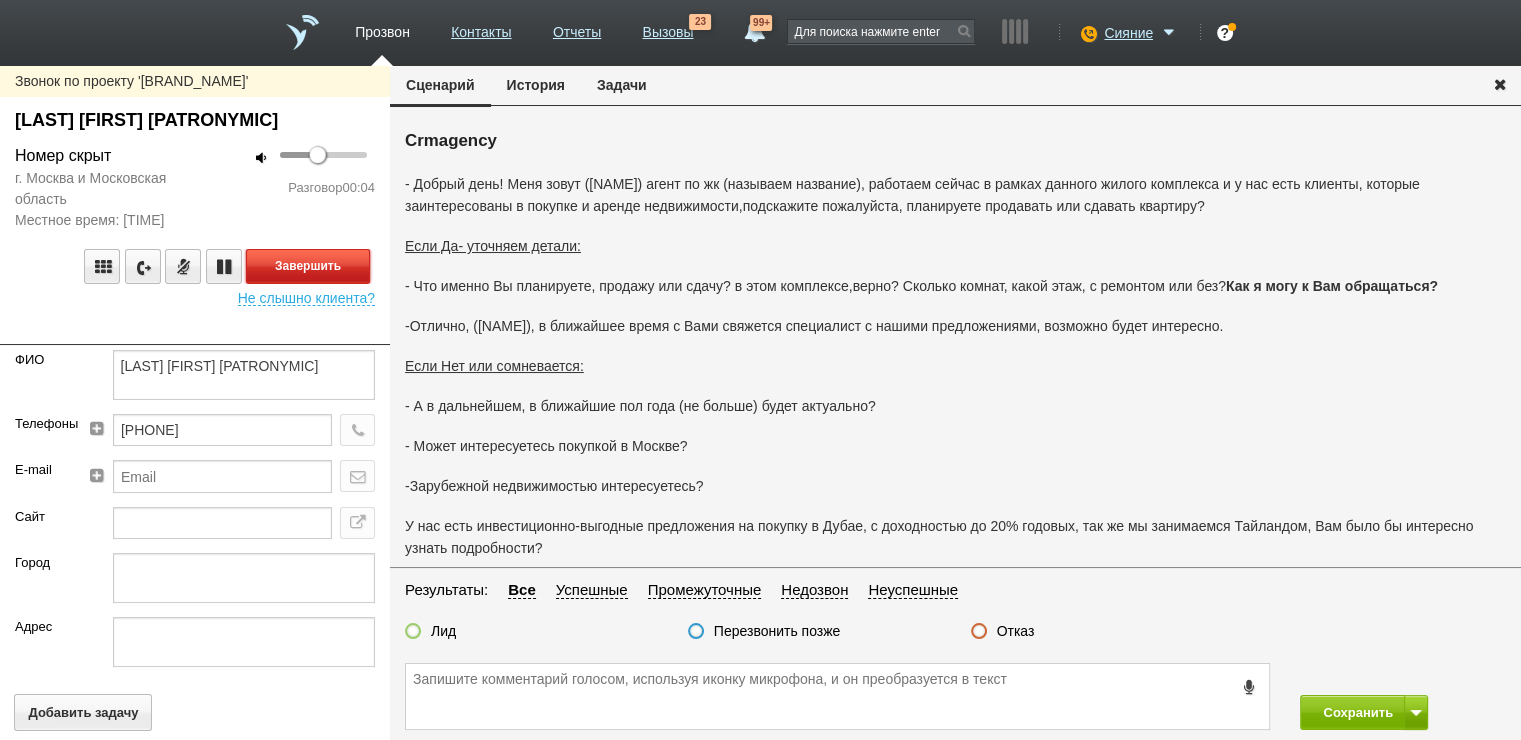 click on "Завершить" at bounding box center [308, 266] 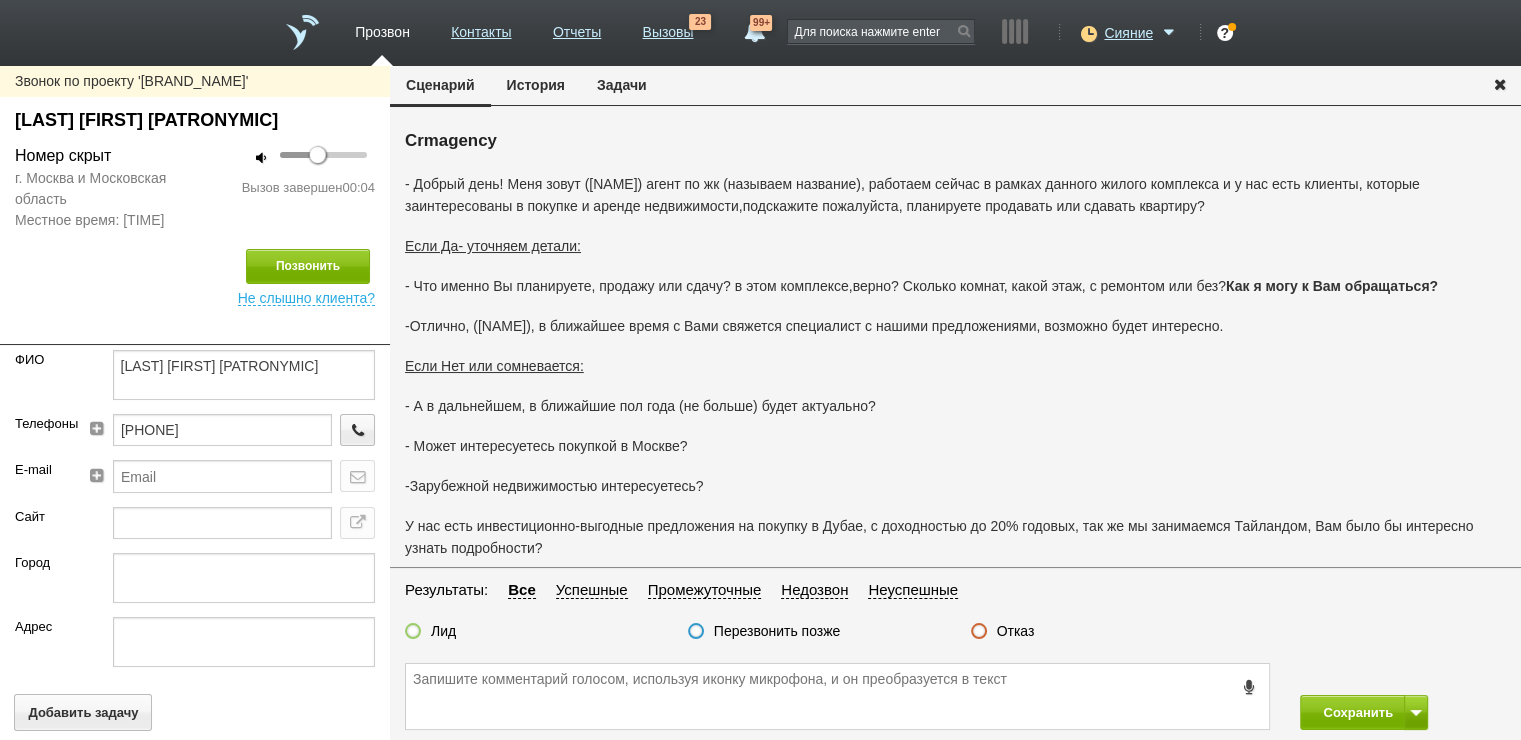 click on "Отказ" at bounding box center [1016, 631] 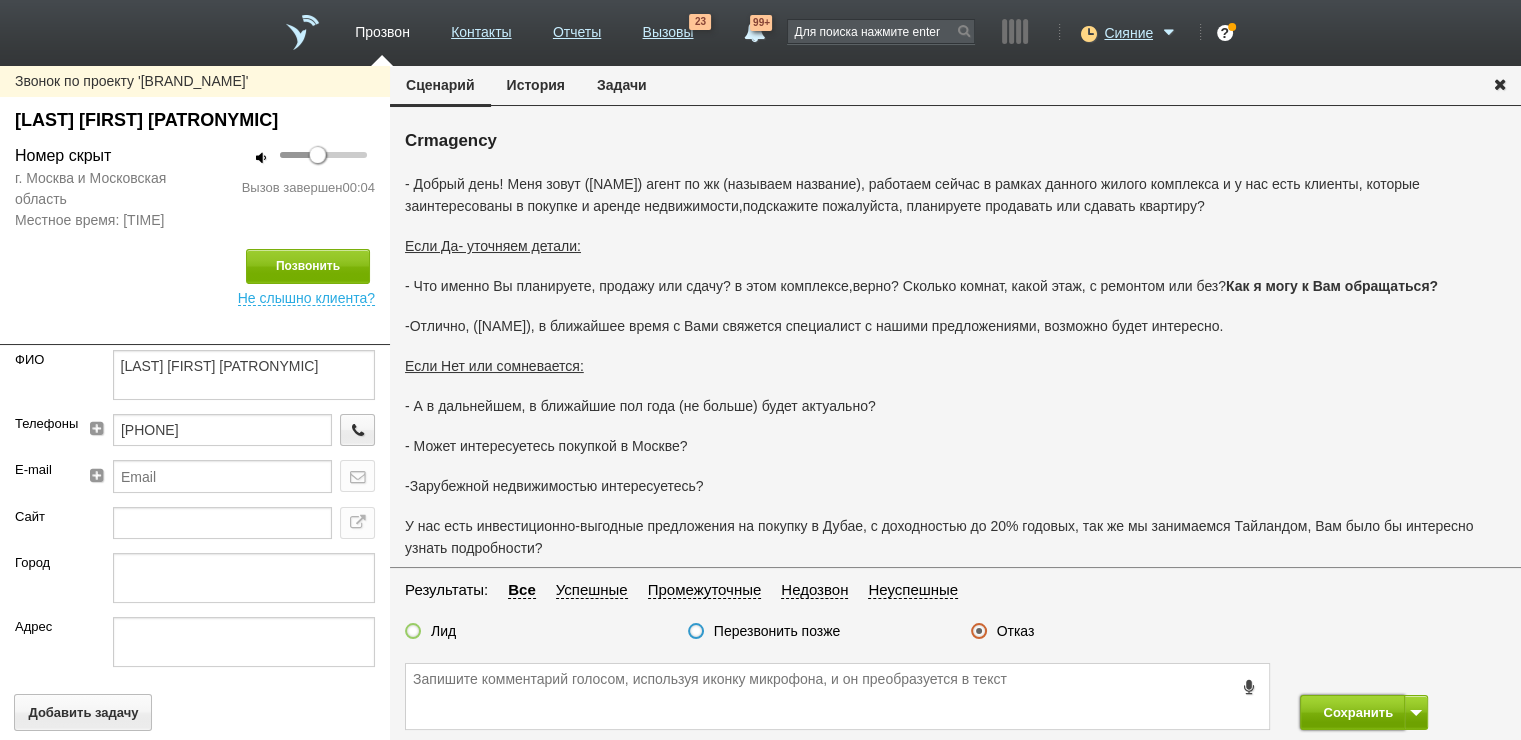 click on "Сохранить" at bounding box center [1352, 712] 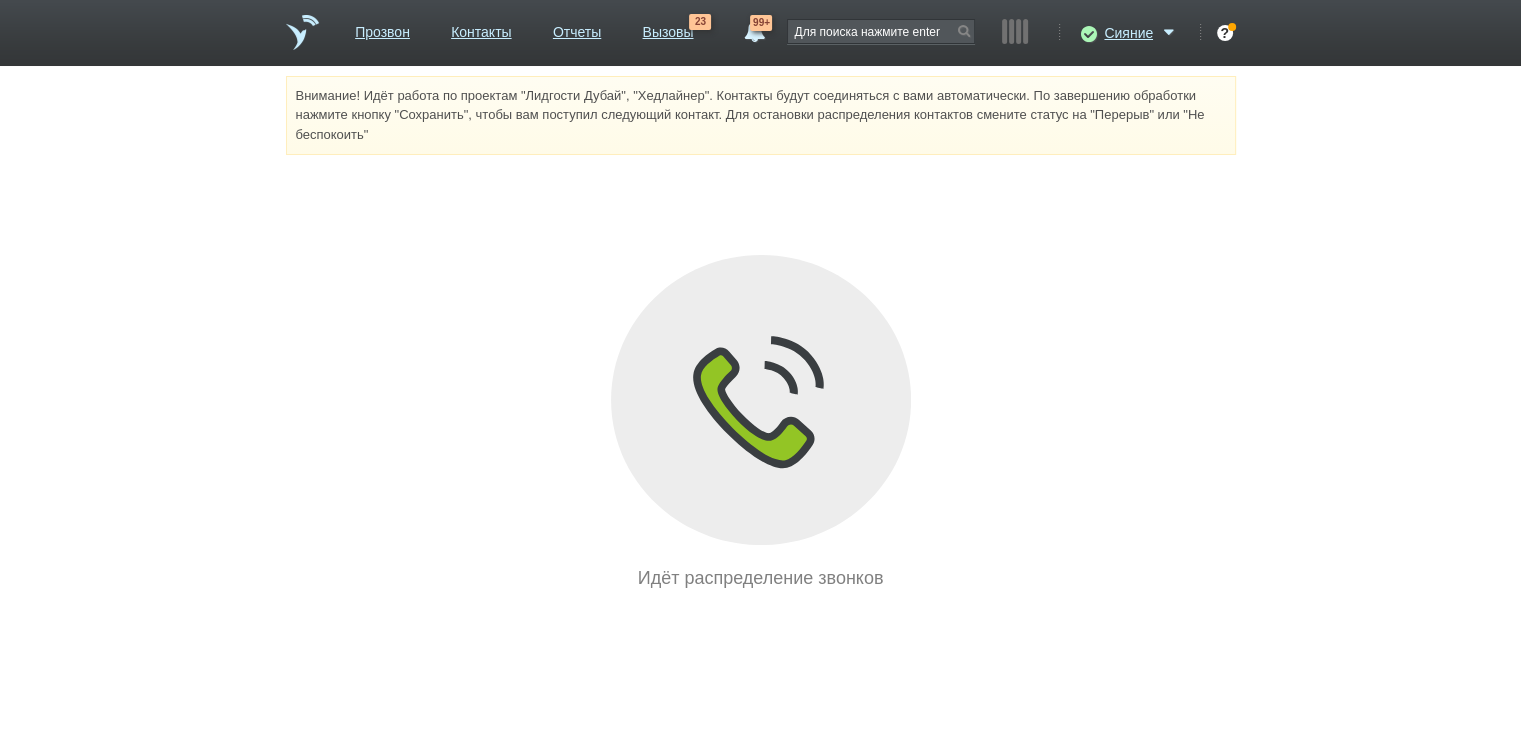 click on "Идёт распределение звонков" at bounding box center [761, 423] 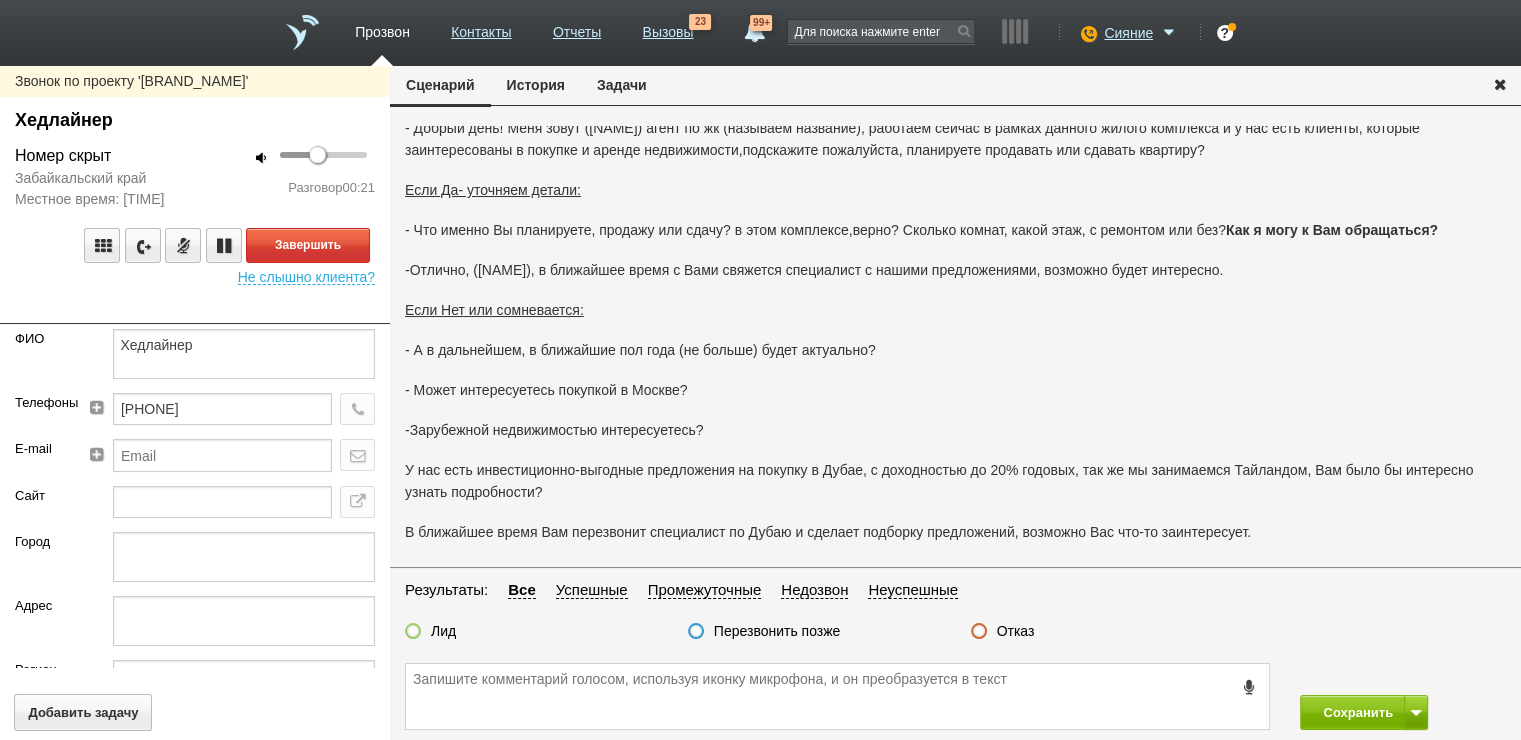 scroll, scrollTop: 0, scrollLeft: 0, axis: both 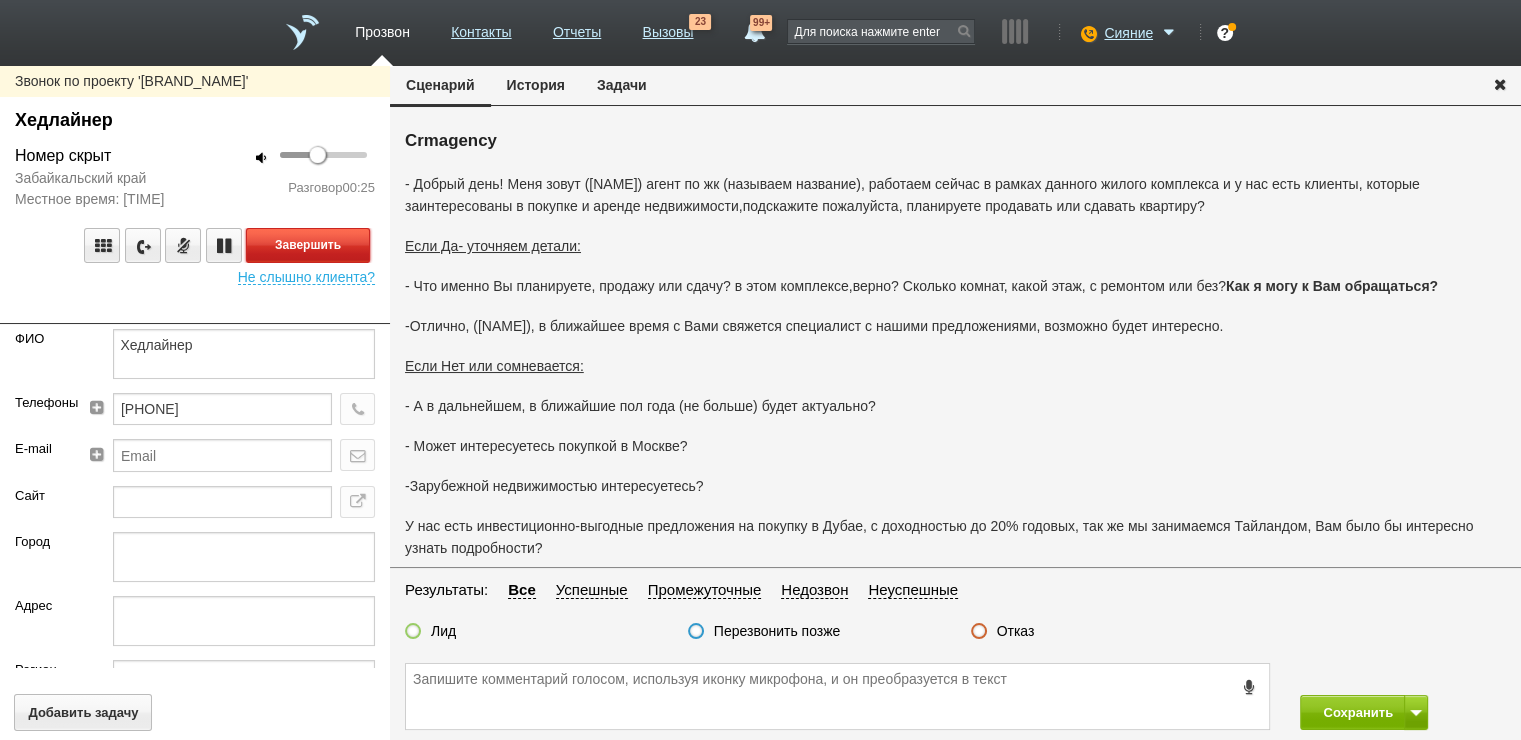 click on "Завершить" at bounding box center [308, 245] 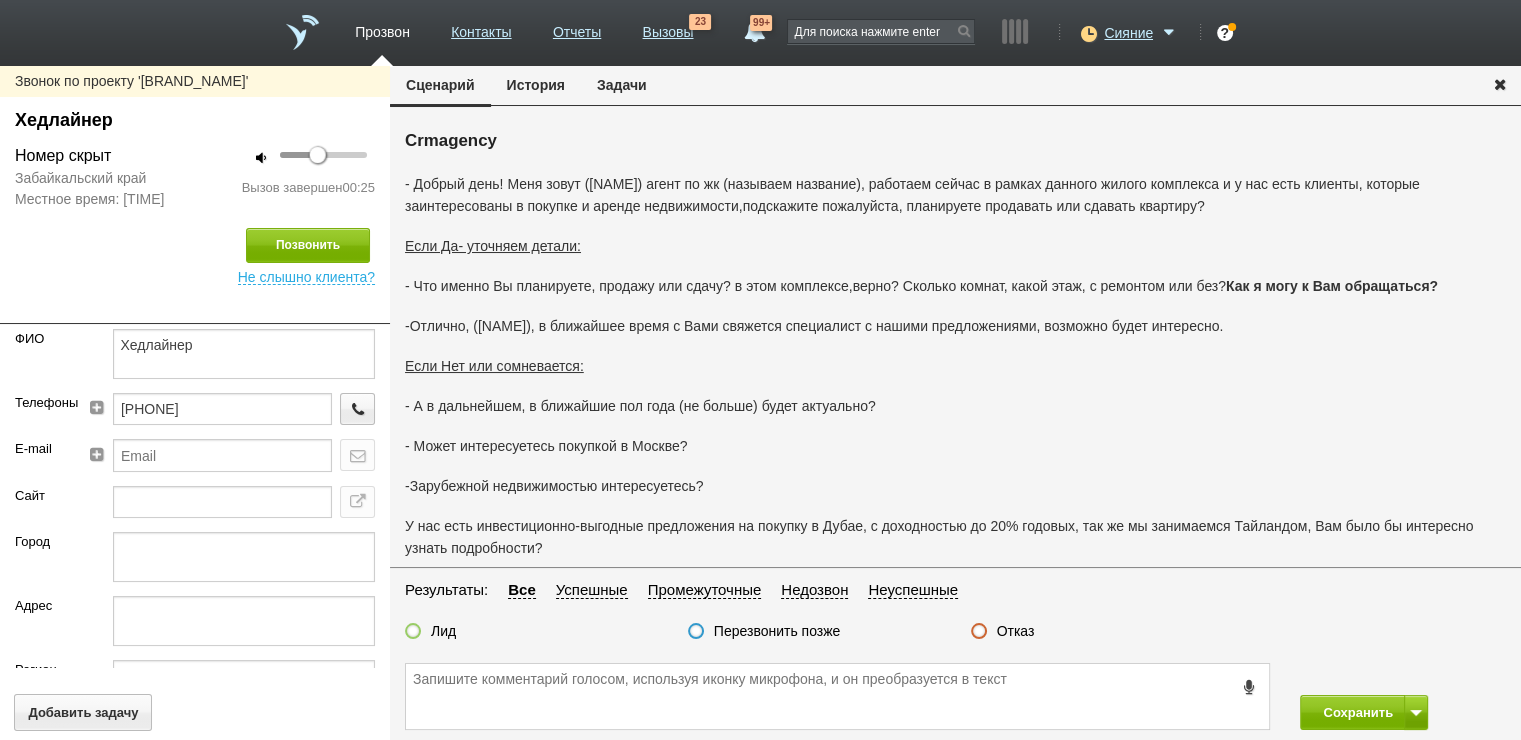 click on "Отказ" at bounding box center [1016, 631] 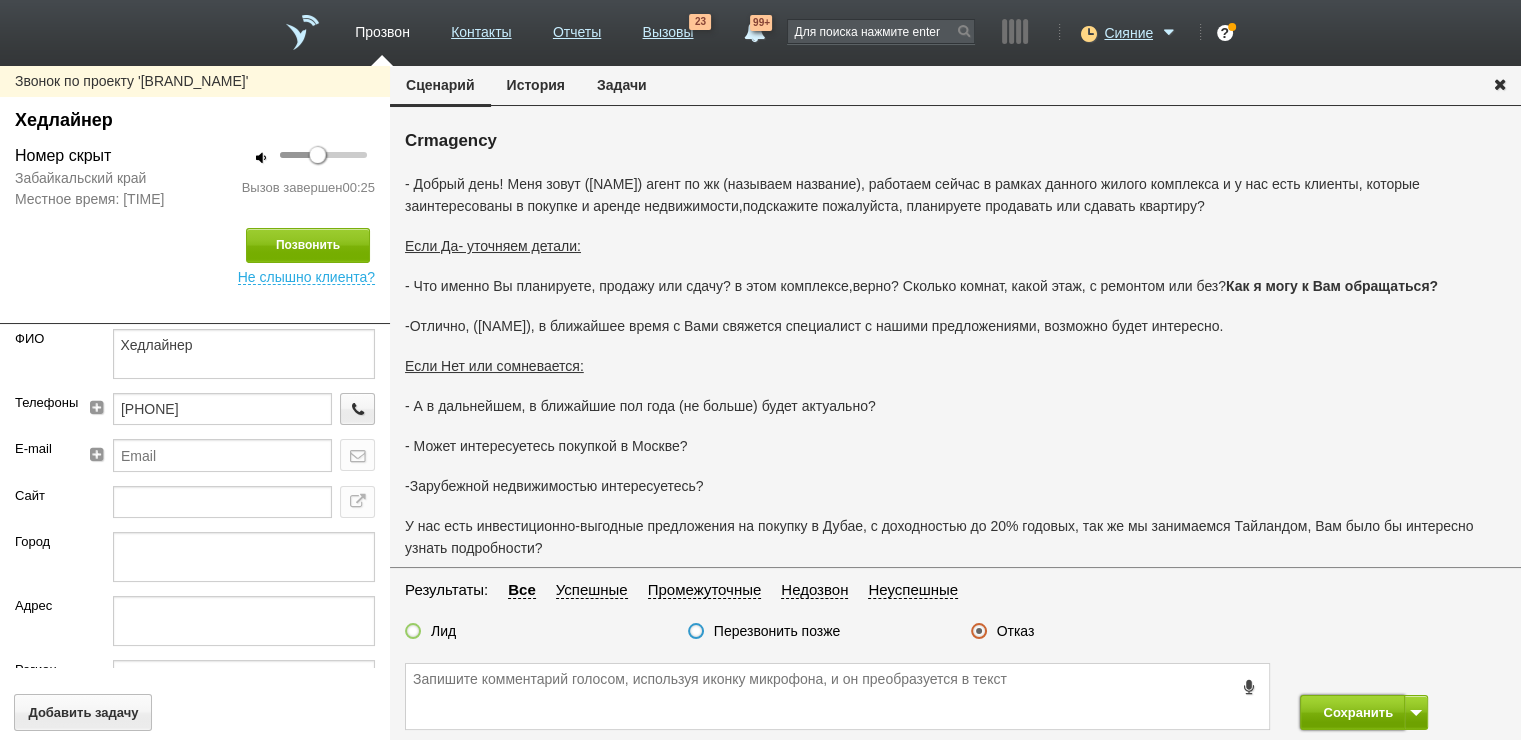 click on "Сохранить" at bounding box center (1352, 712) 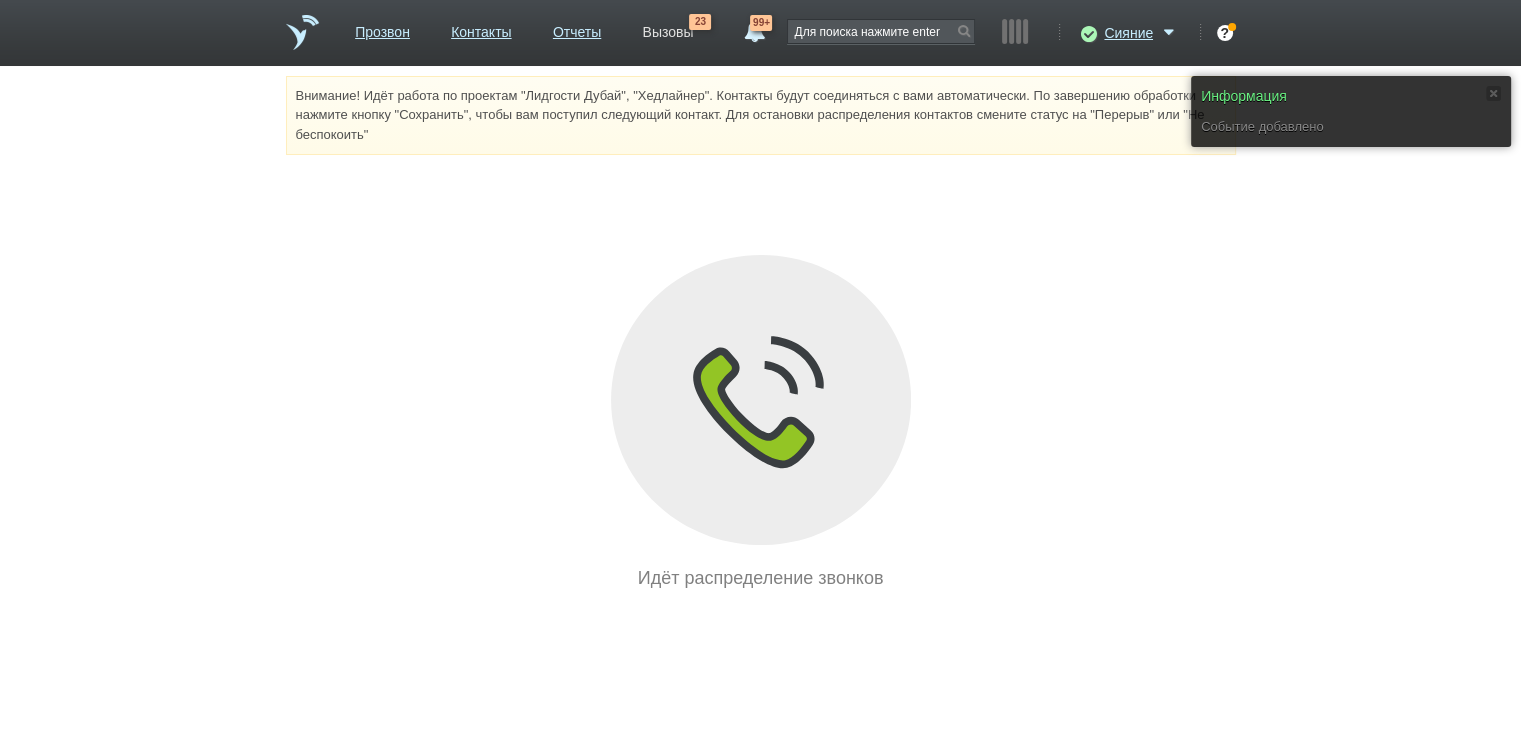 click on "Вызовы" at bounding box center [667, 28] 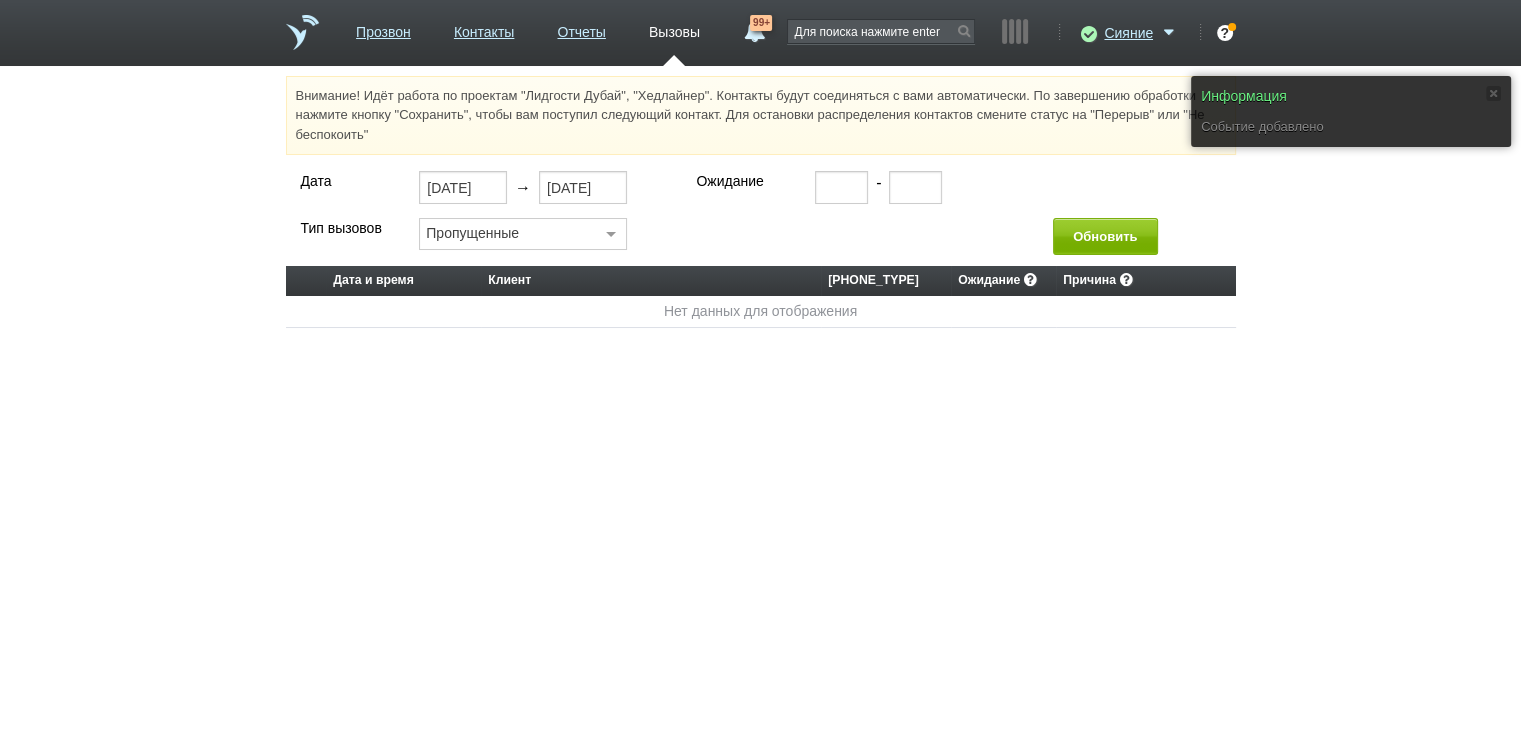 click at bounding box center (611, 235) 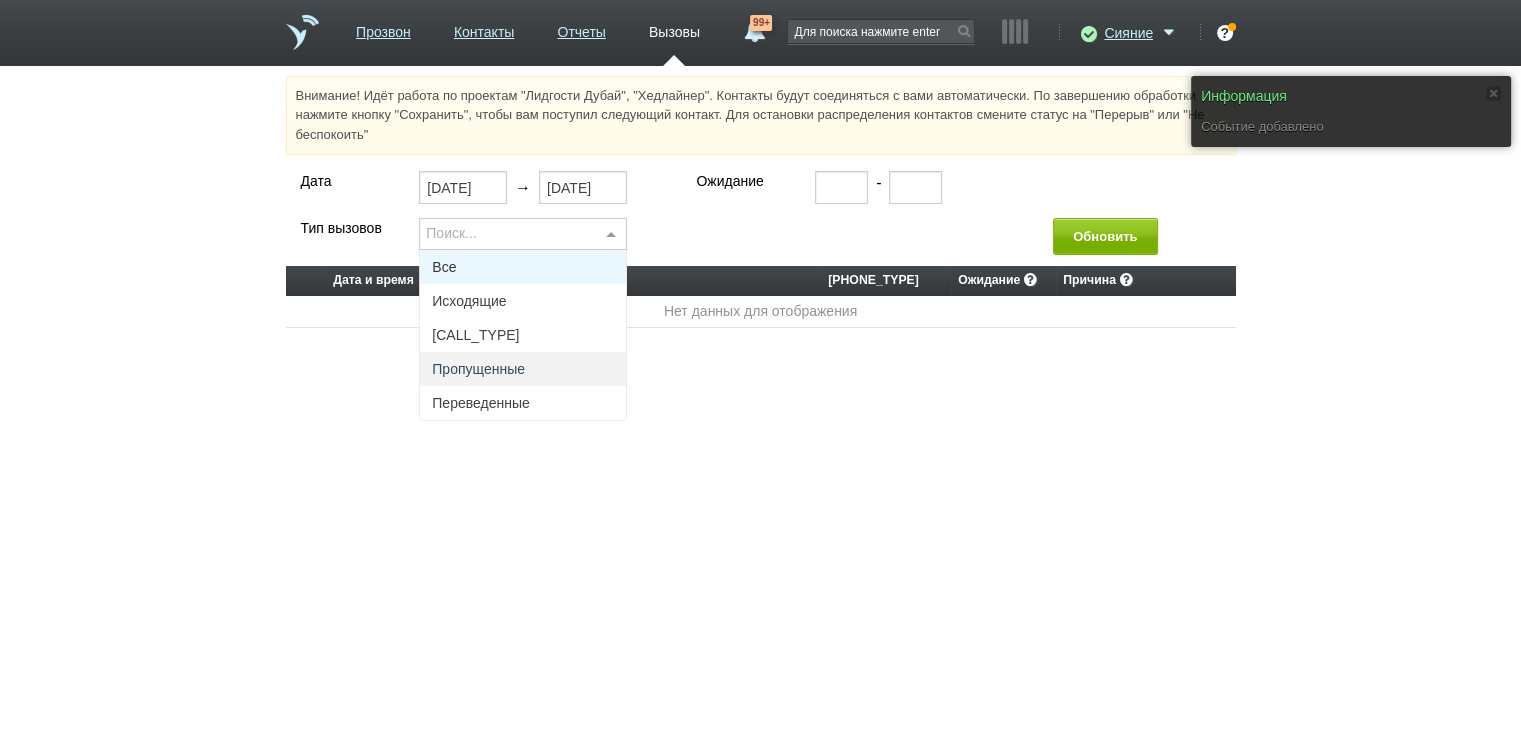 click on "Все" at bounding box center [523, 267] 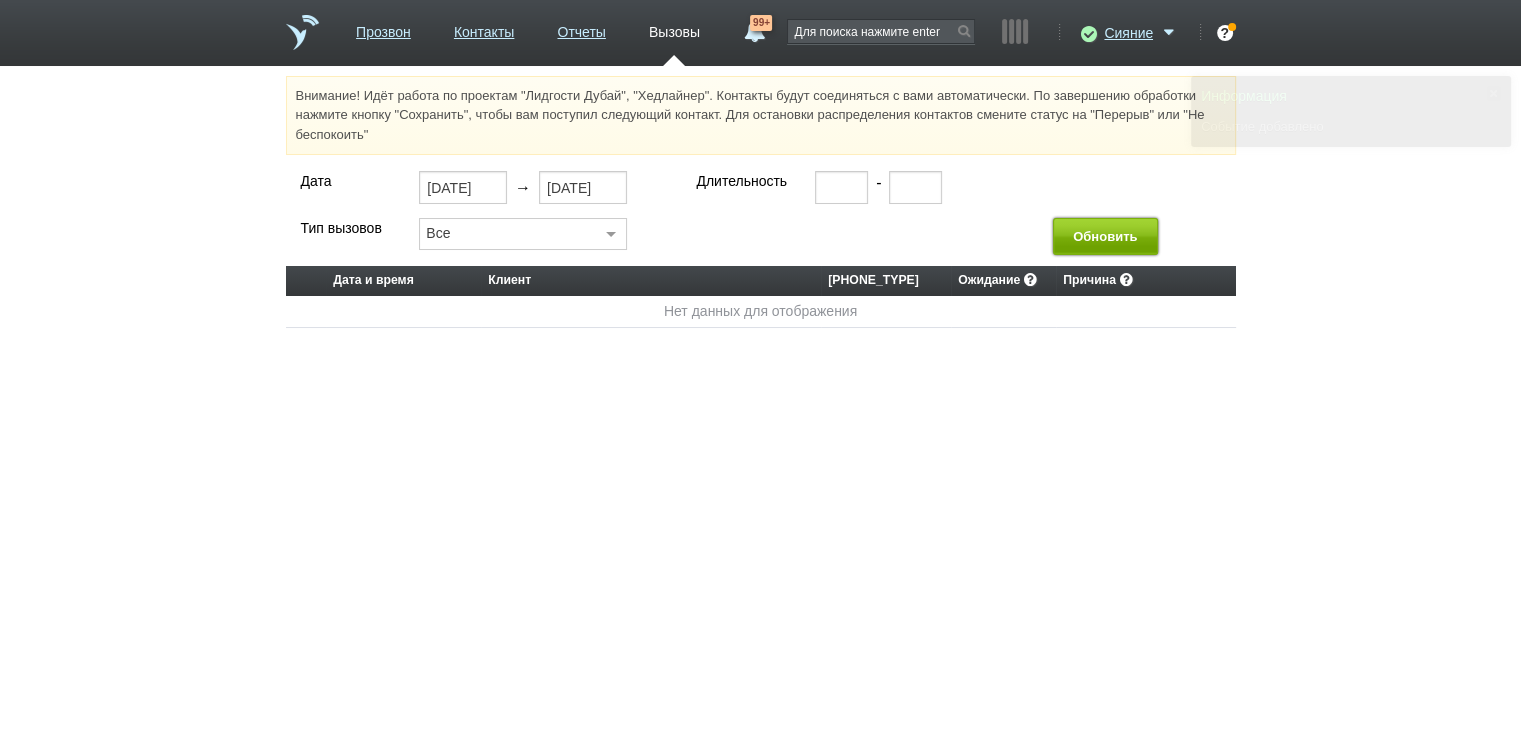 click on "Обновить" at bounding box center (1105, 236) 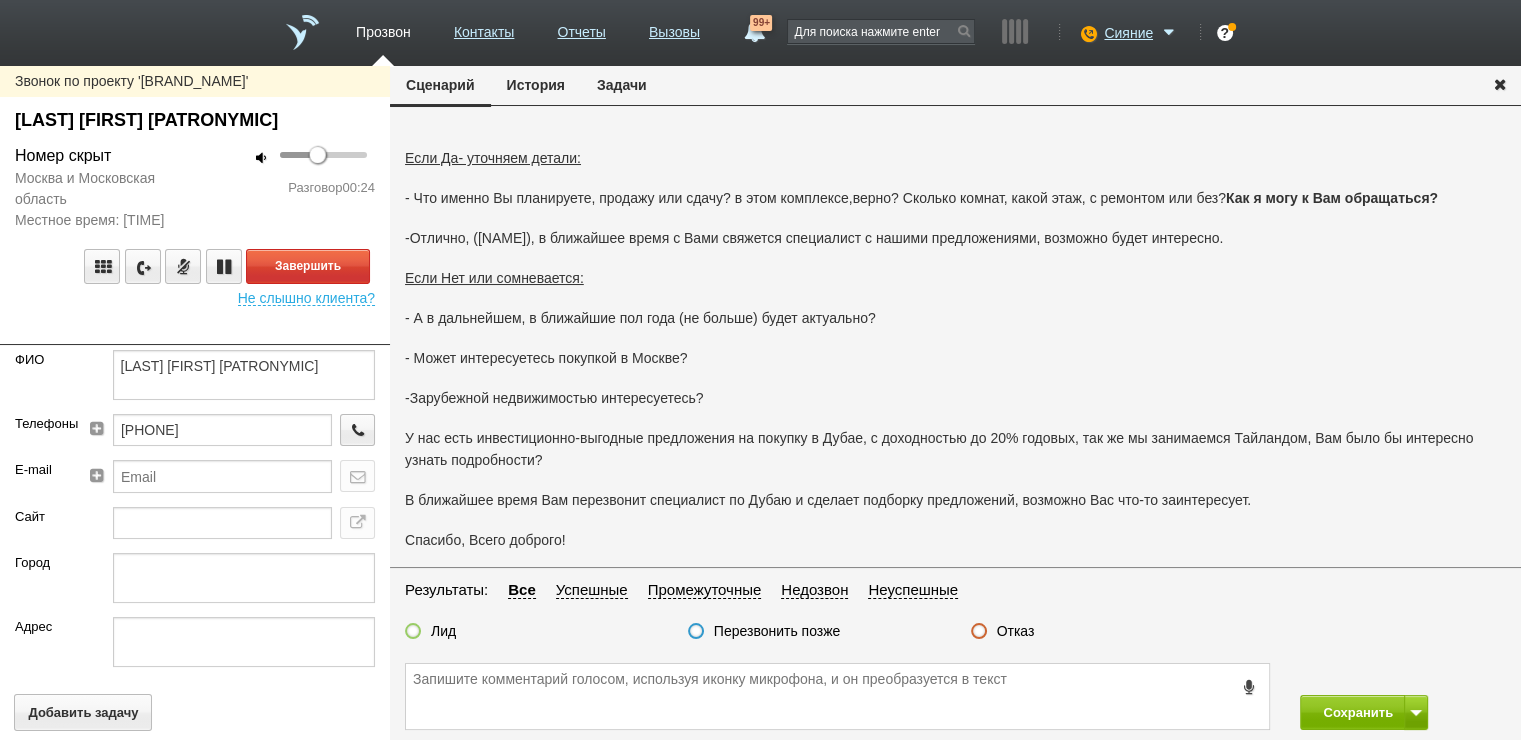 scroll, scrollTop: 0, scrollLeft: 0, axis: both 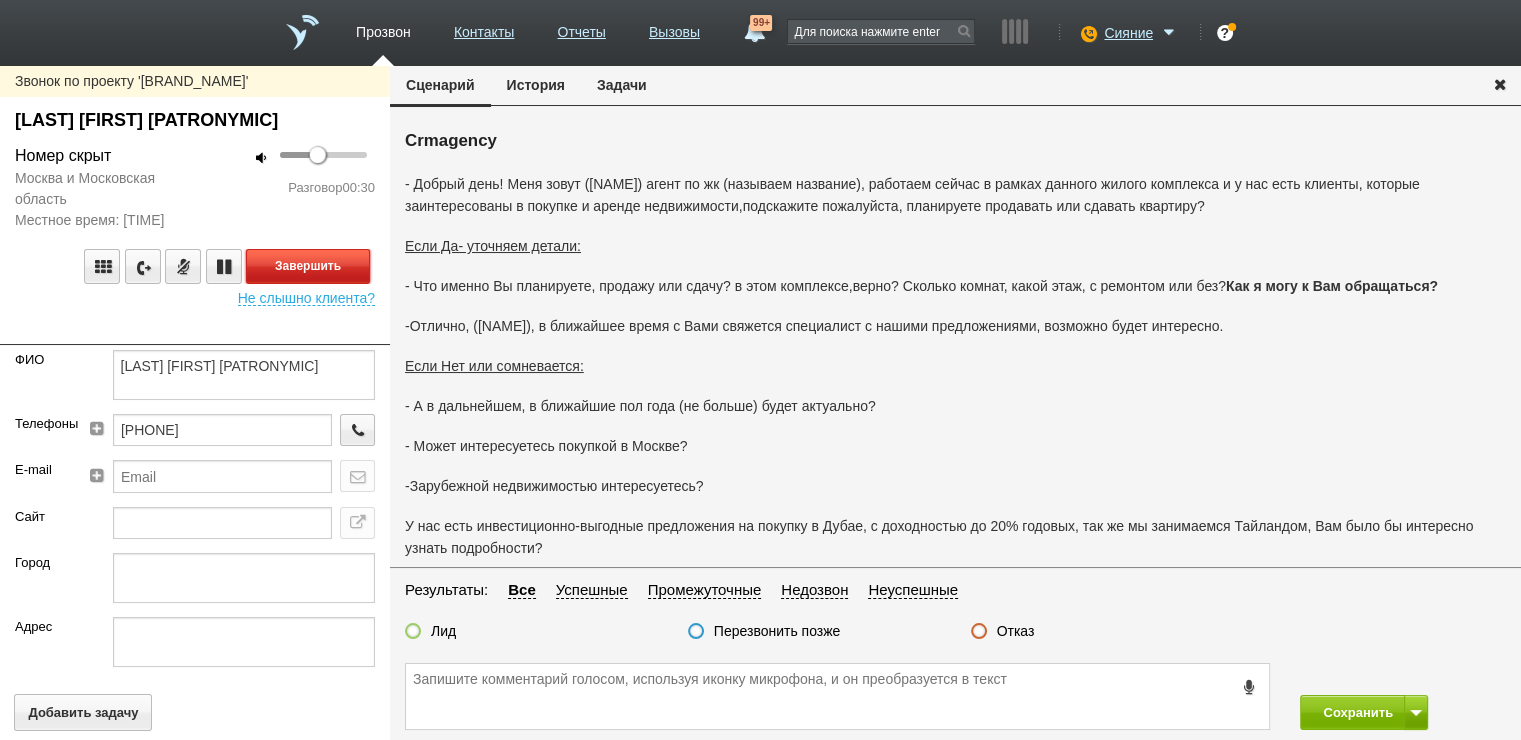 click on "Завершить" at bounding box center (308, 266) 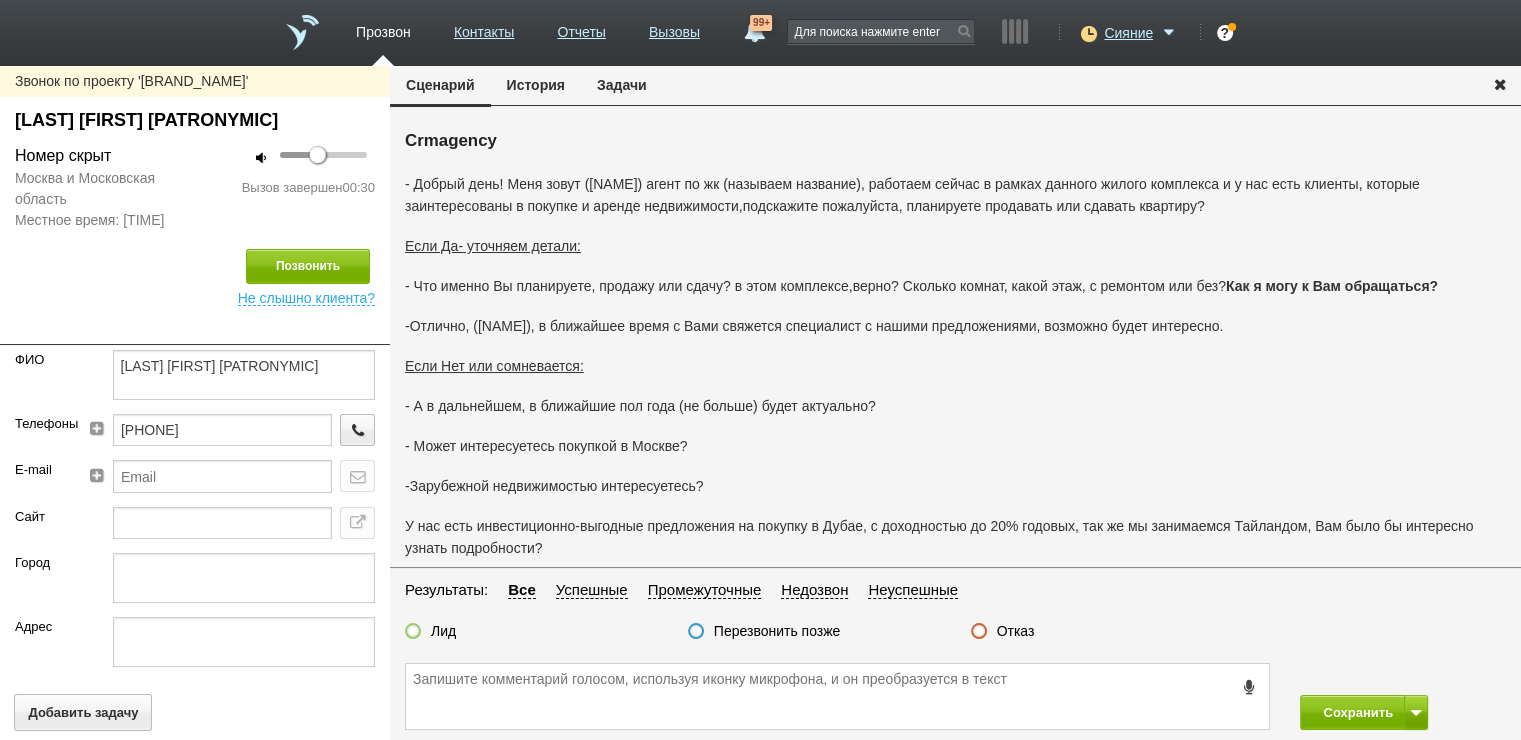 click on "Отказ" at bounding box center (1016, 631) 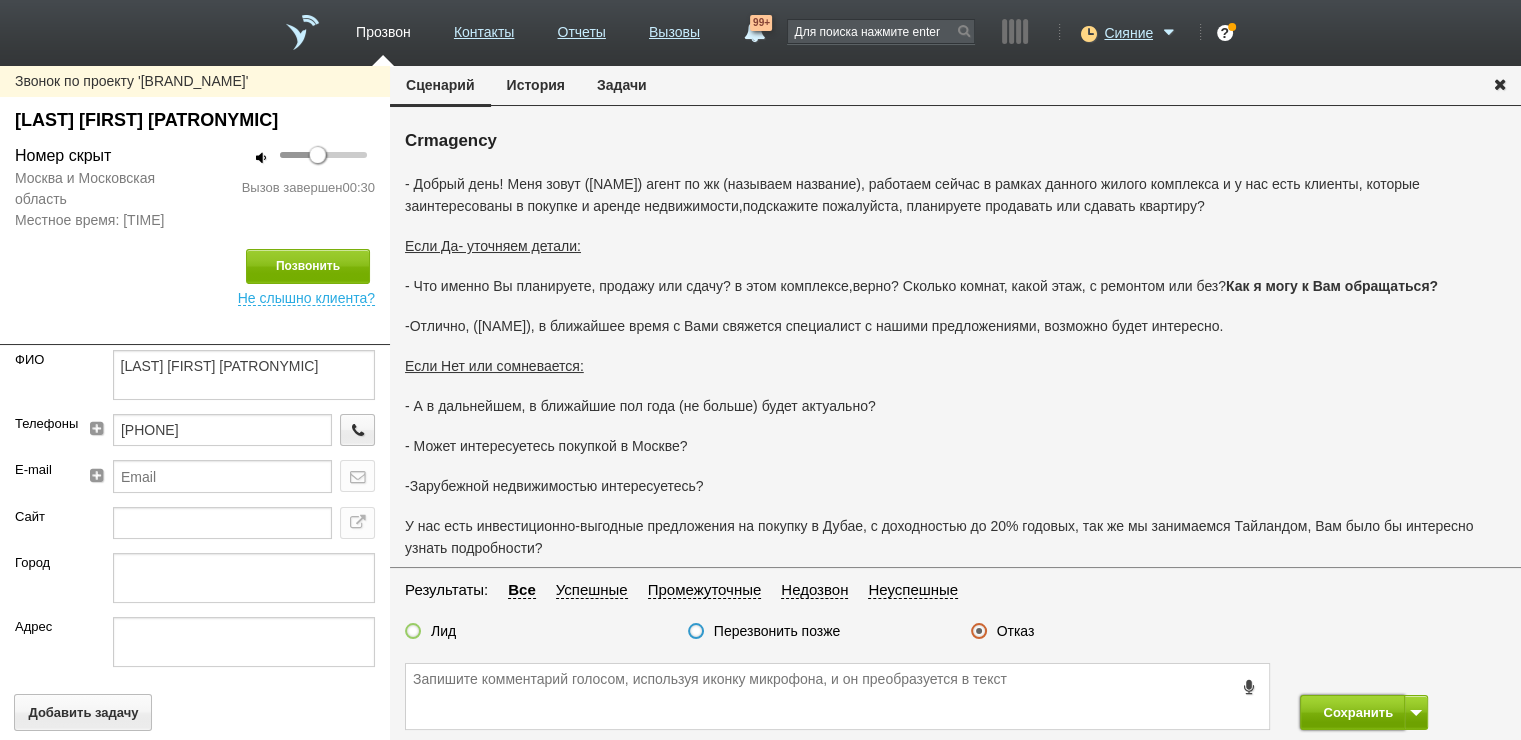 click on "Сохранить" at bounding box center [1352, 712] 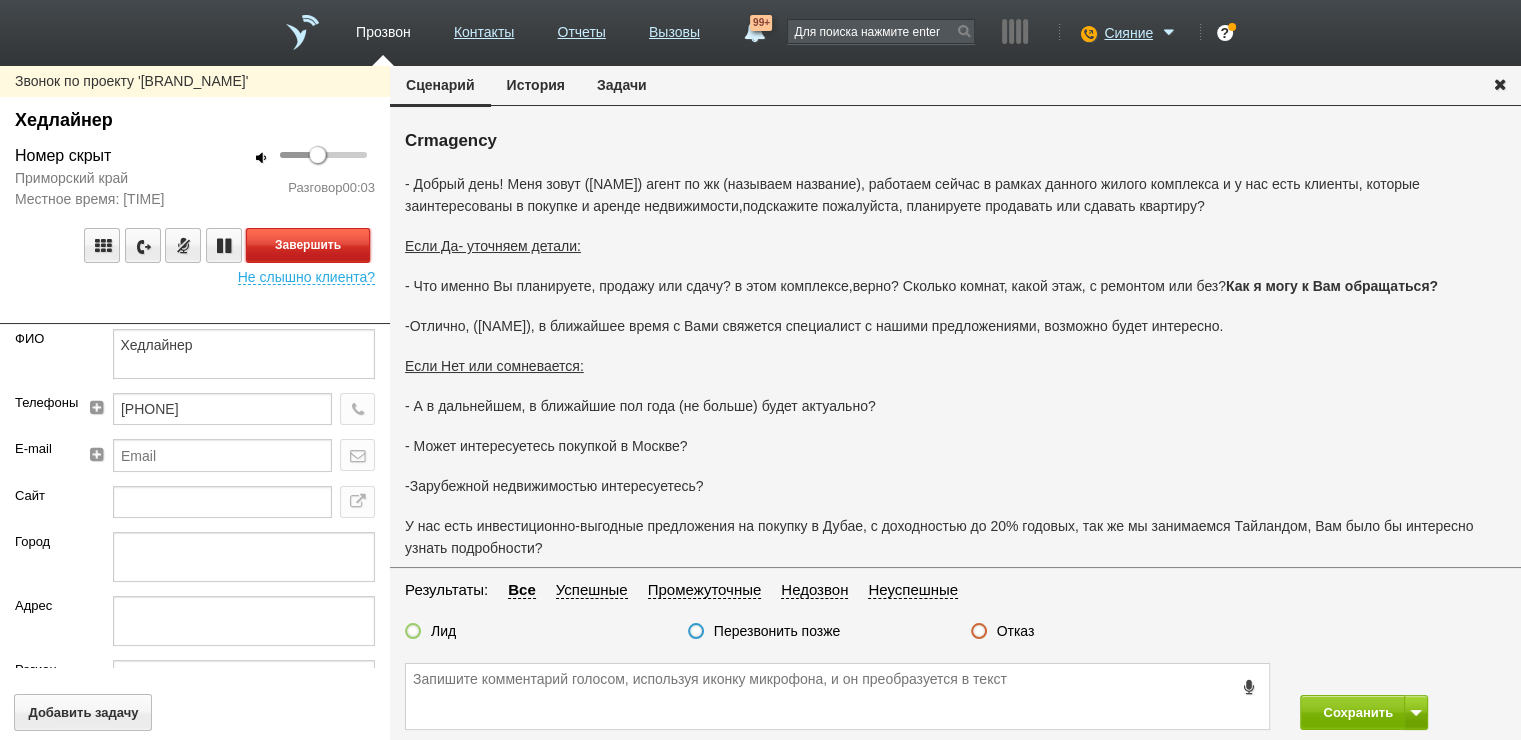 click on "Завершить" at bounding box center [308, 245] 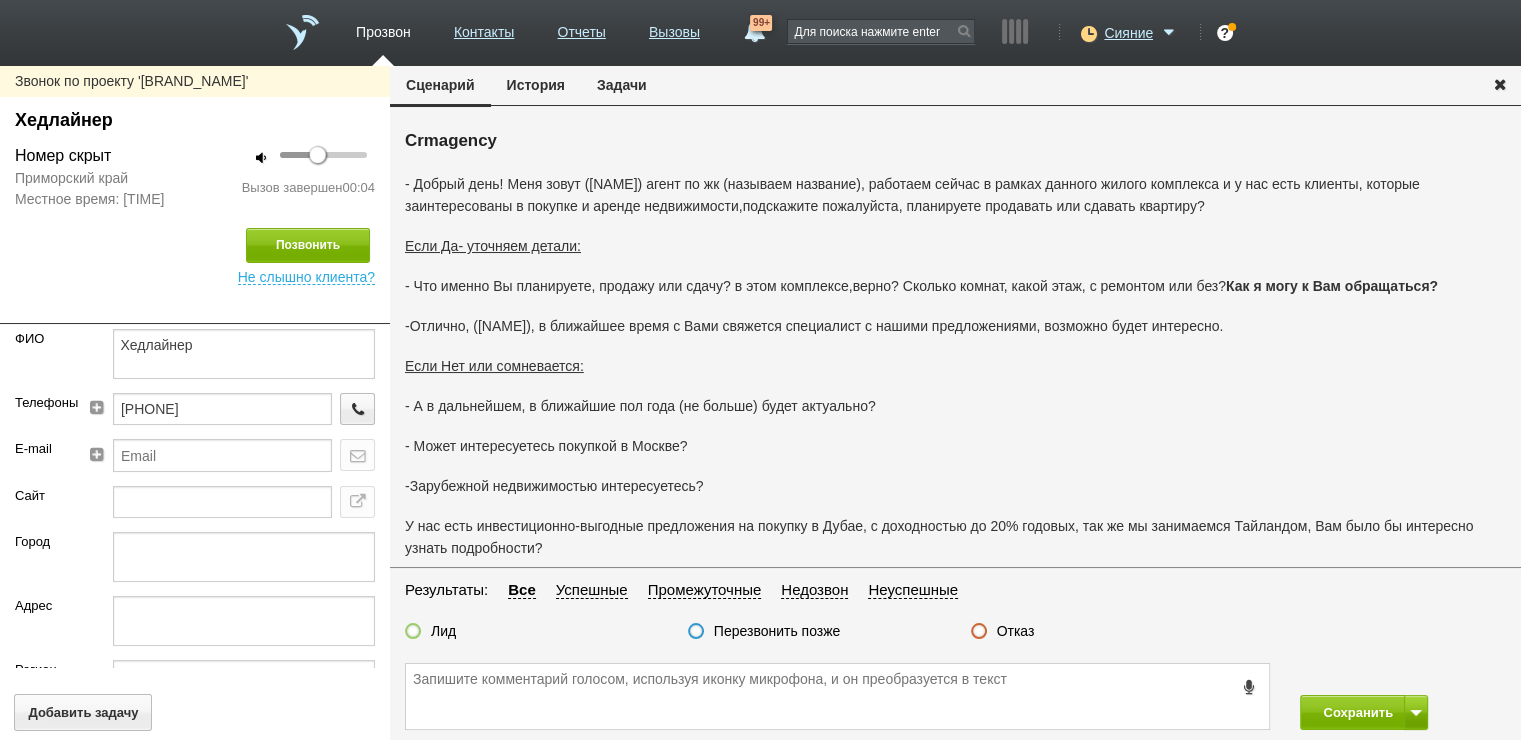 click on "Отказ" at bounding box center (1016, 631) 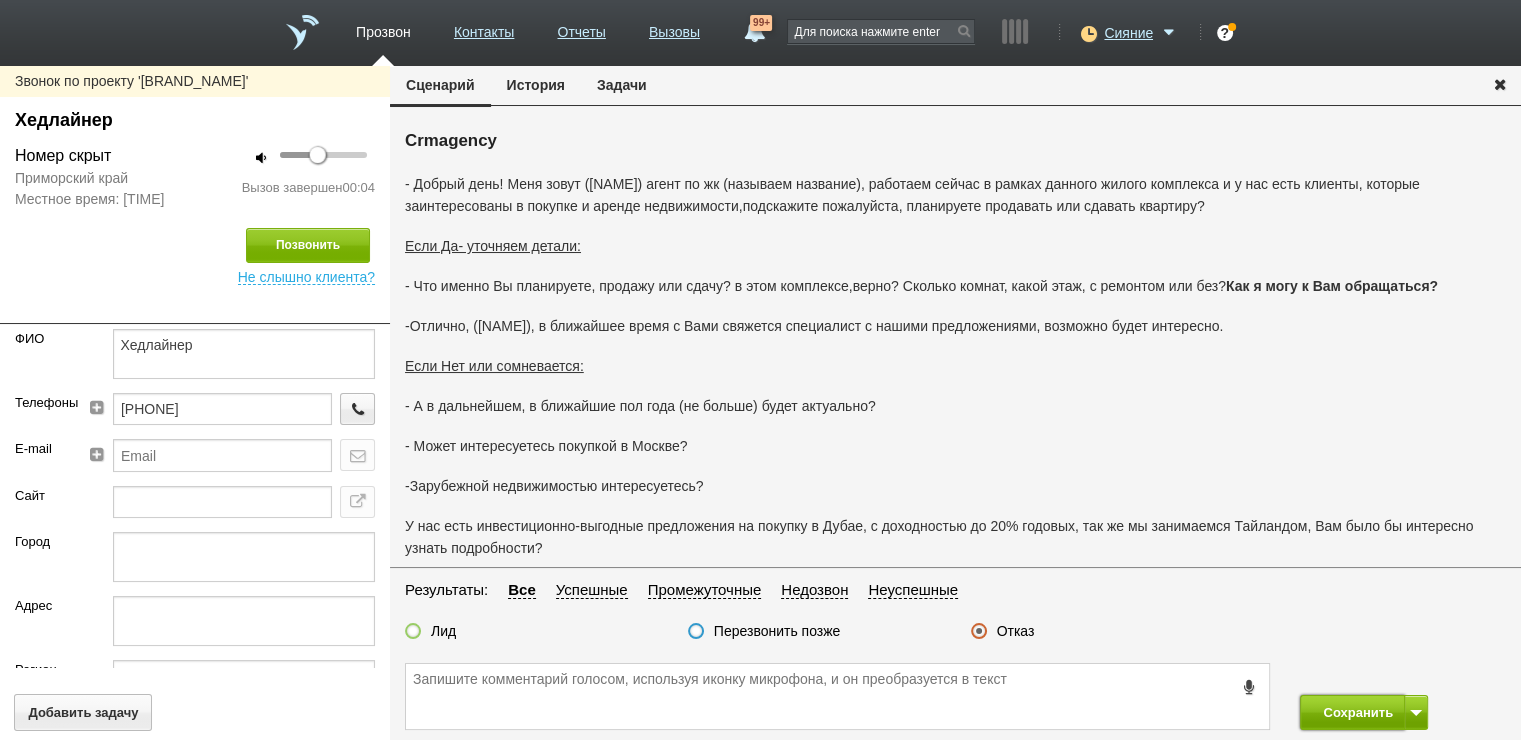 click on "Сохранить" at bounding box center (1352, 712) 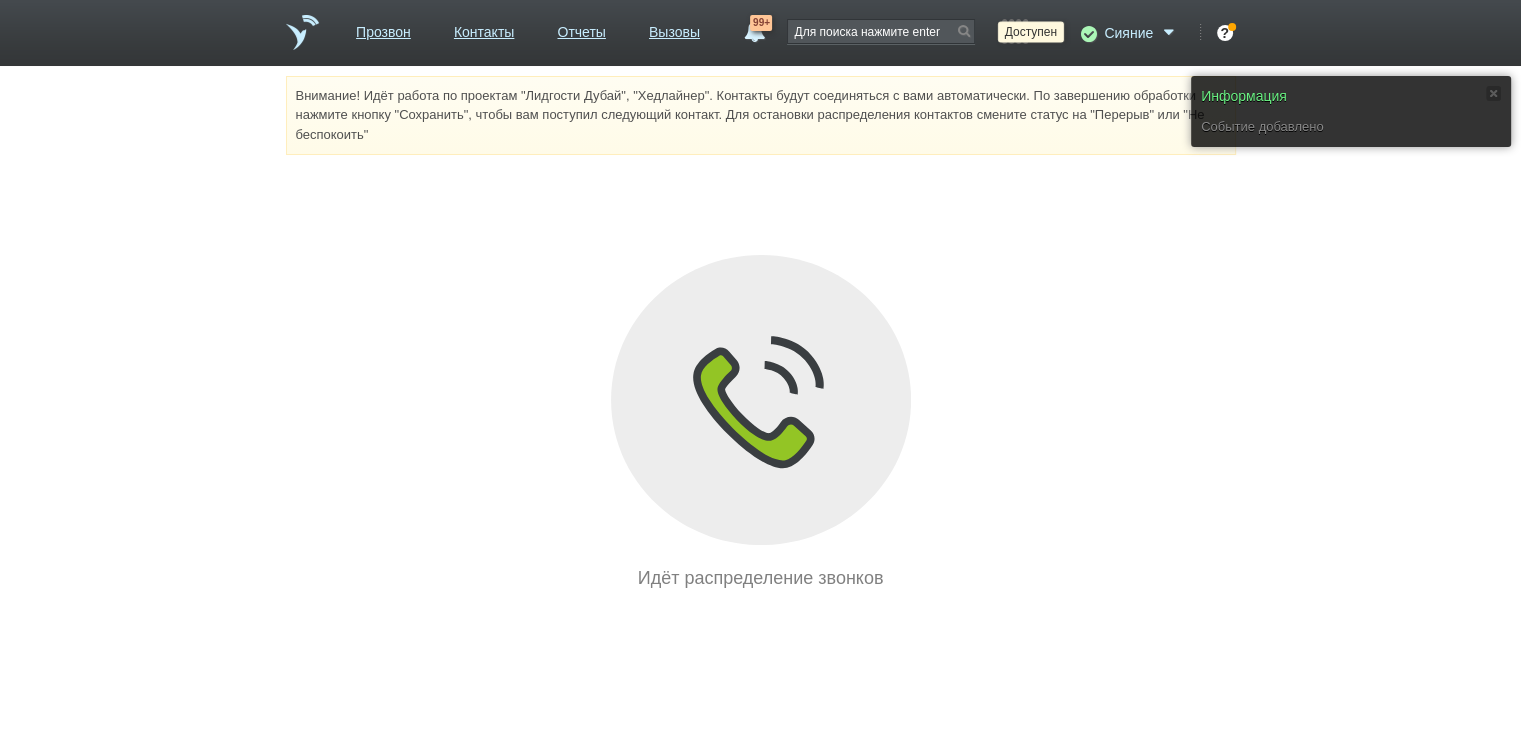 click at bounding box center (1086, 33) 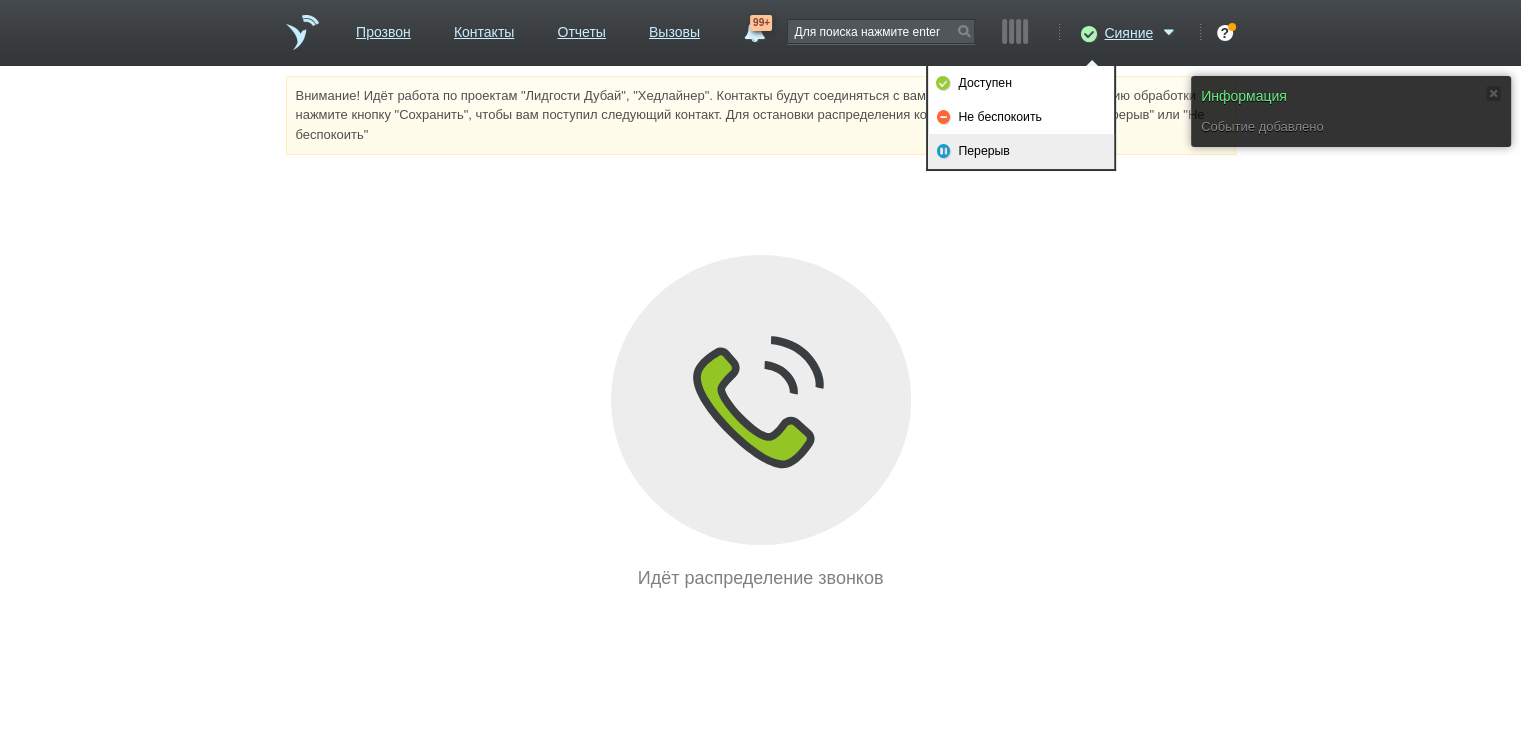 click on "Перерыв" at bounding box center (1021, 151) 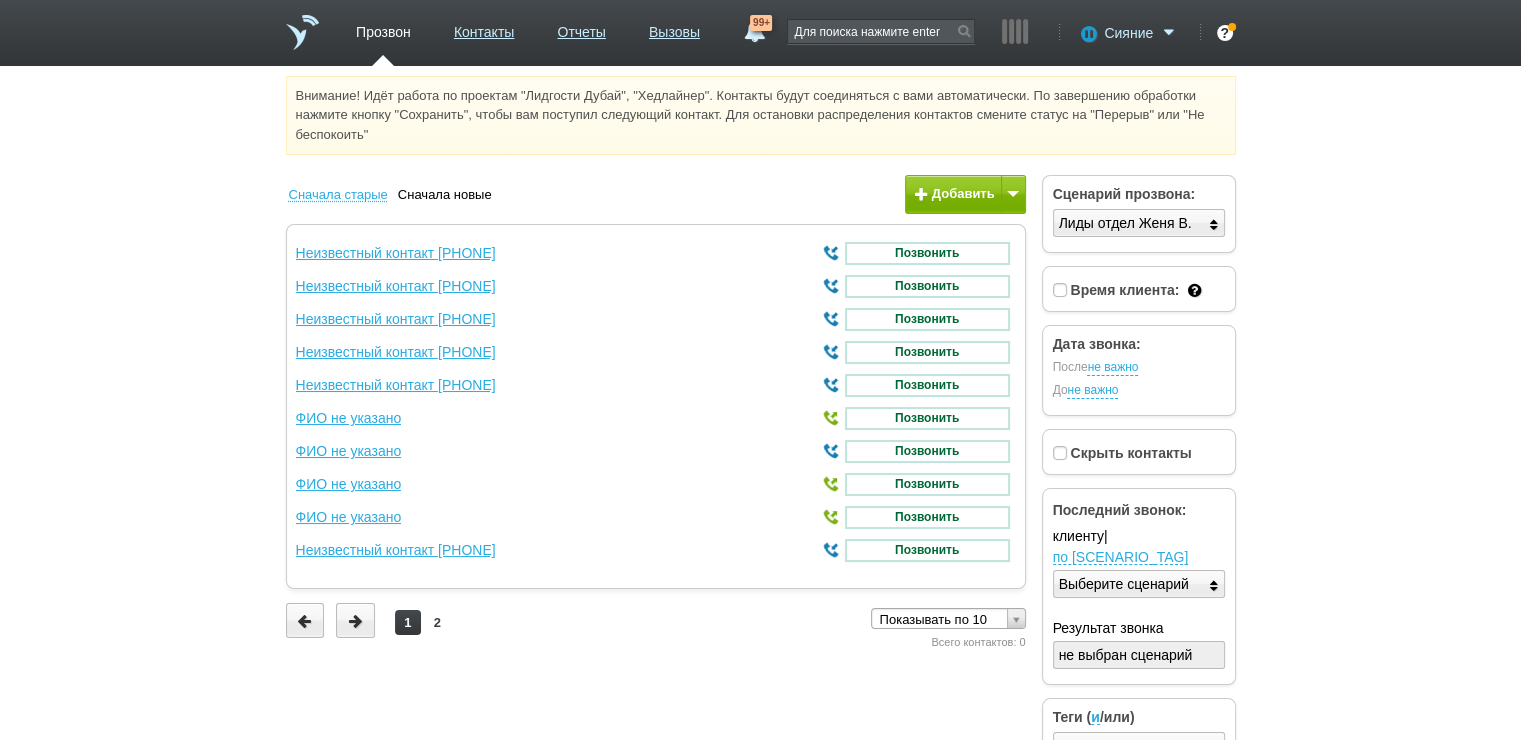 click at bounding box center [1169, 33] 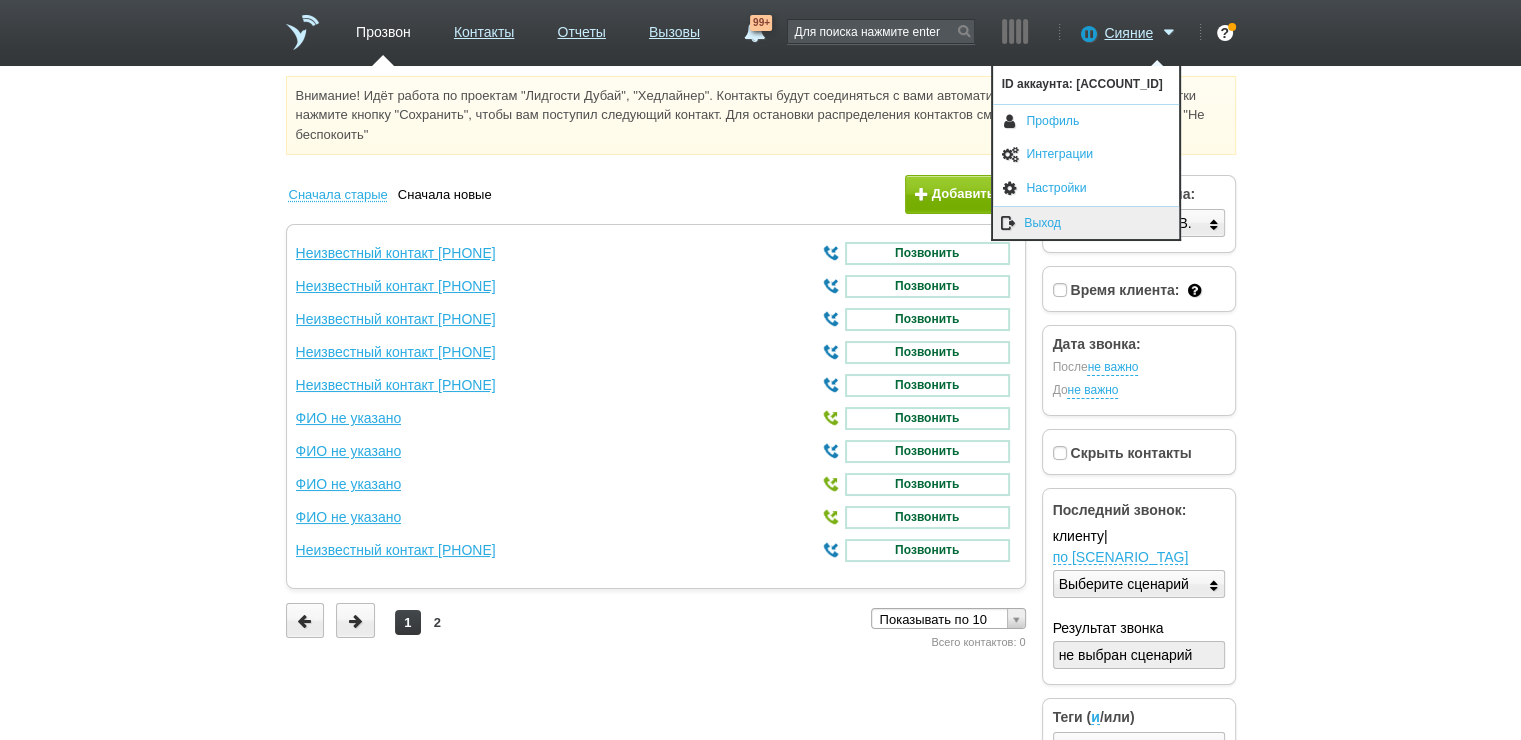 click on "Выход" at bounding box center [1086, 223] 